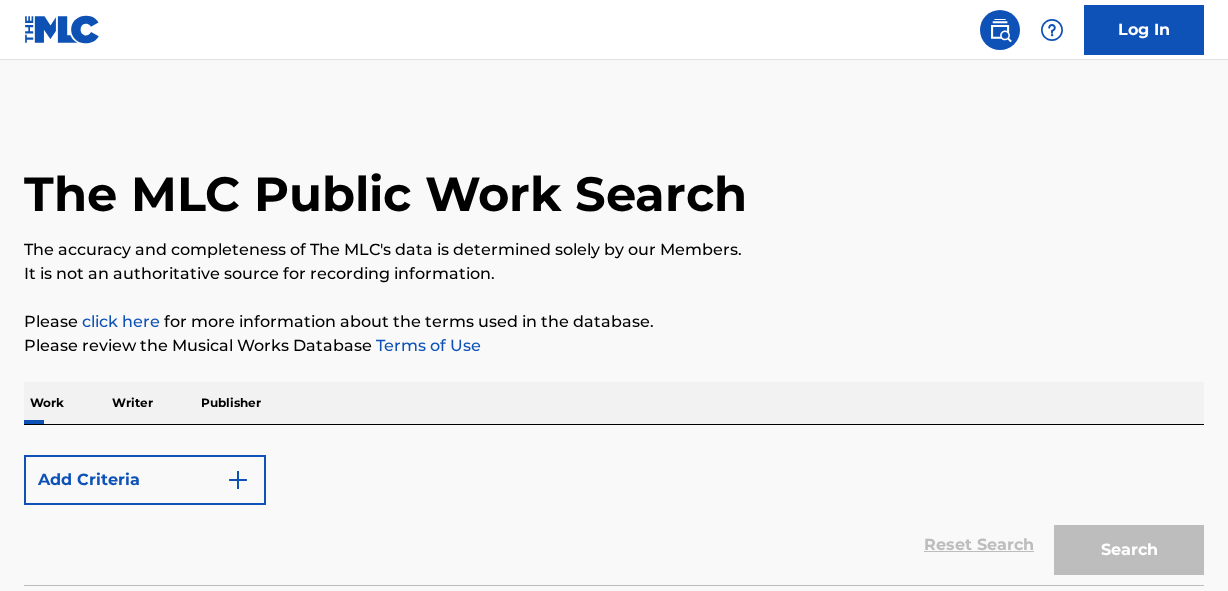 scroll, scrollTop: 0, scrollLeft: 0, axis: both 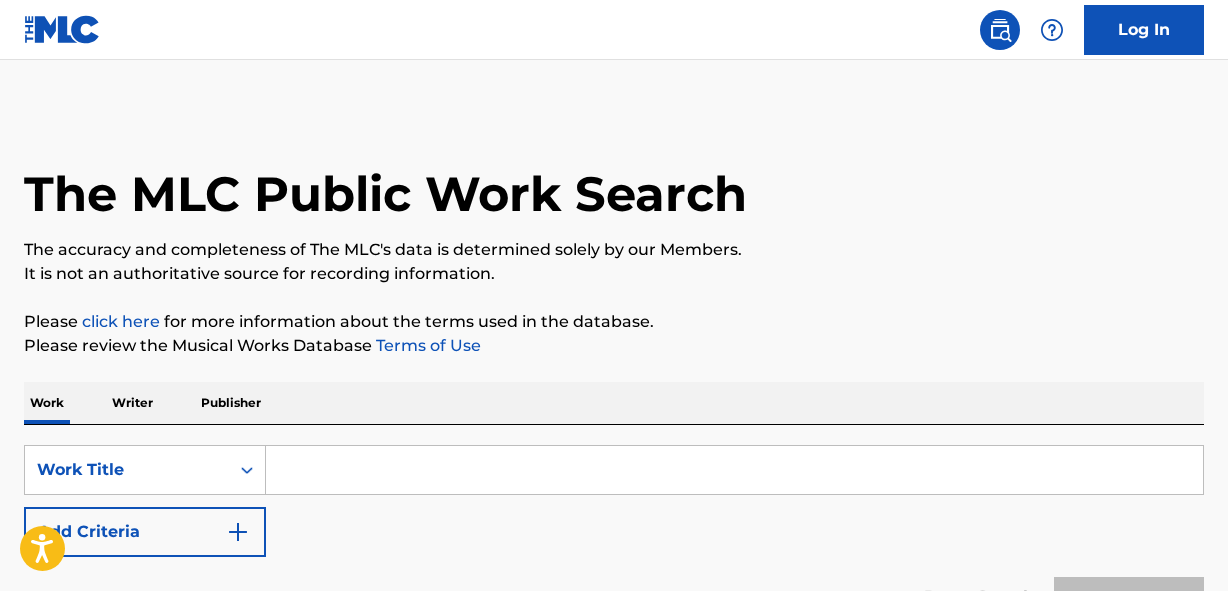 click on "Publisher" at bounding box center [231, 403] 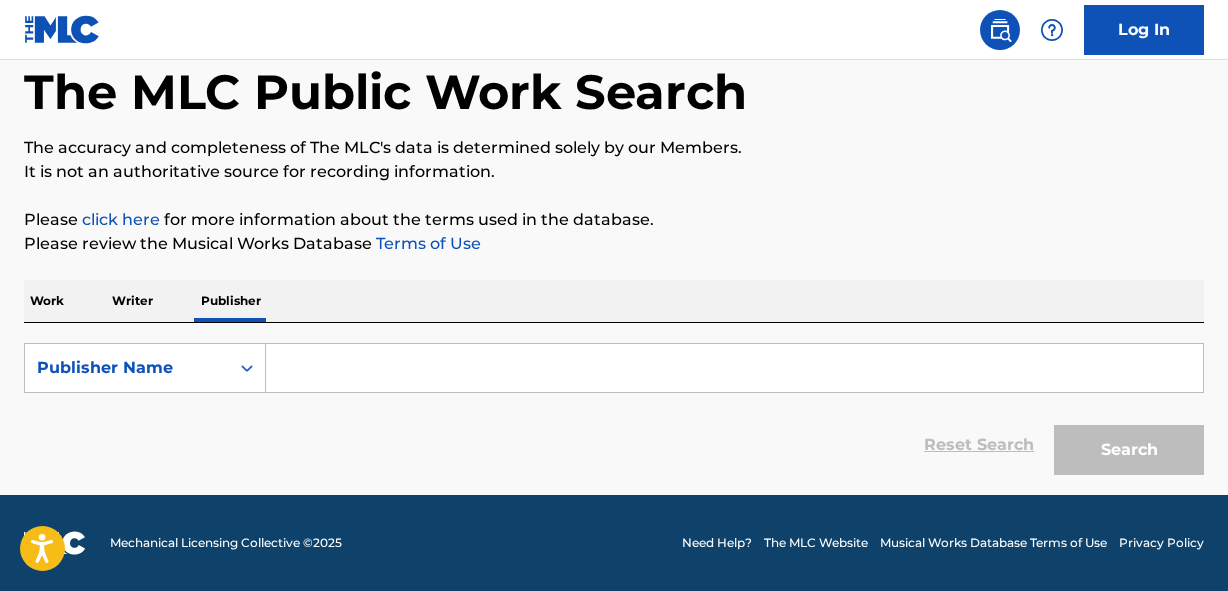 scroll, scrollTop: 102, scrollLeft: 0, axis: vertical 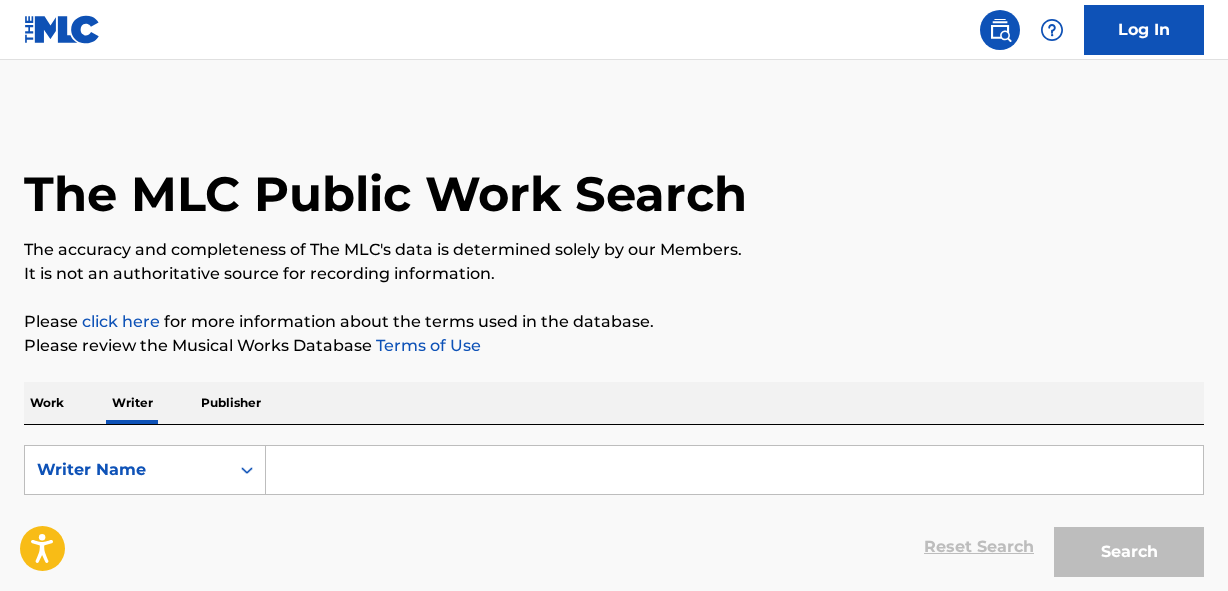 click at bounding box center [734, 470] 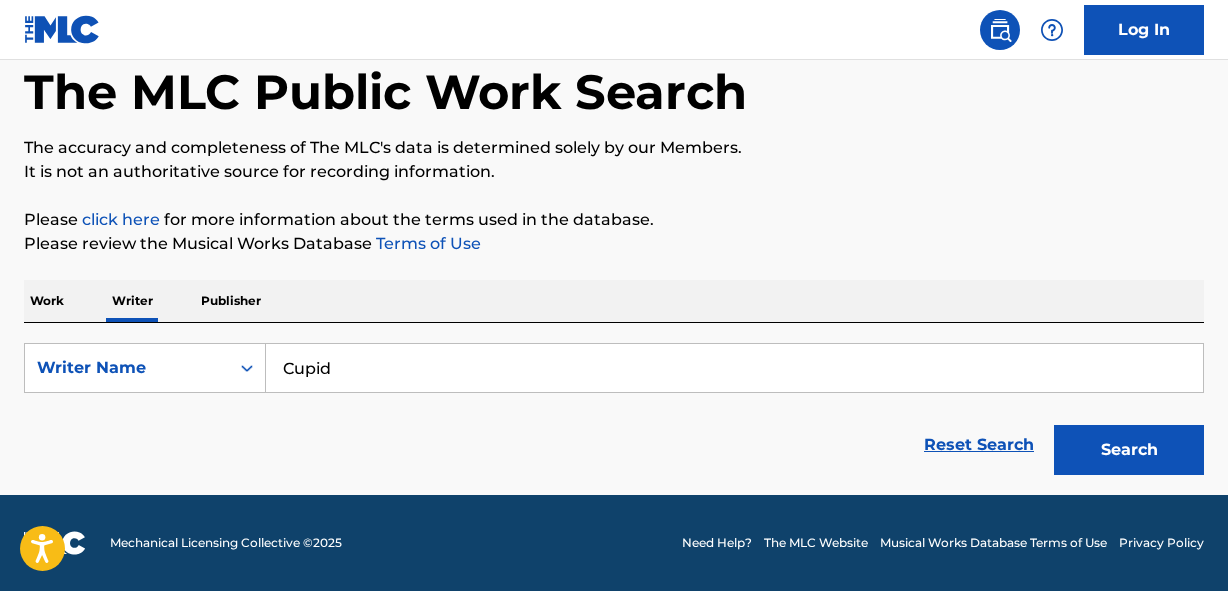 scroll, scrollTop: 102, scrollLeft: 0, axis: vertical 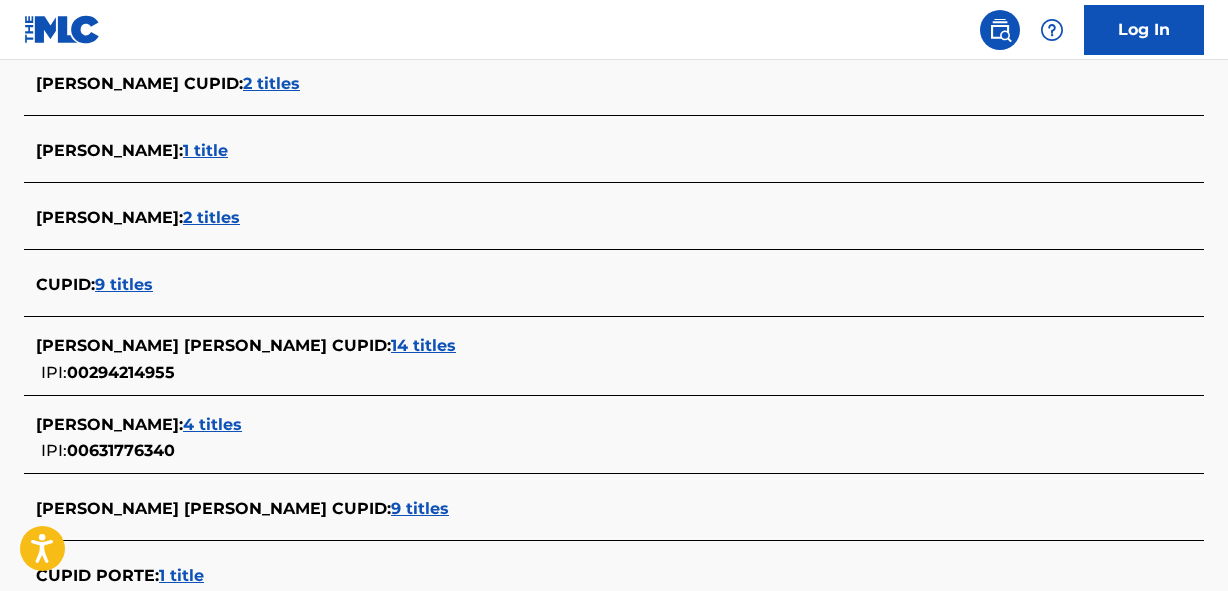 click on "9 titles" at bounding box center (124, 284) 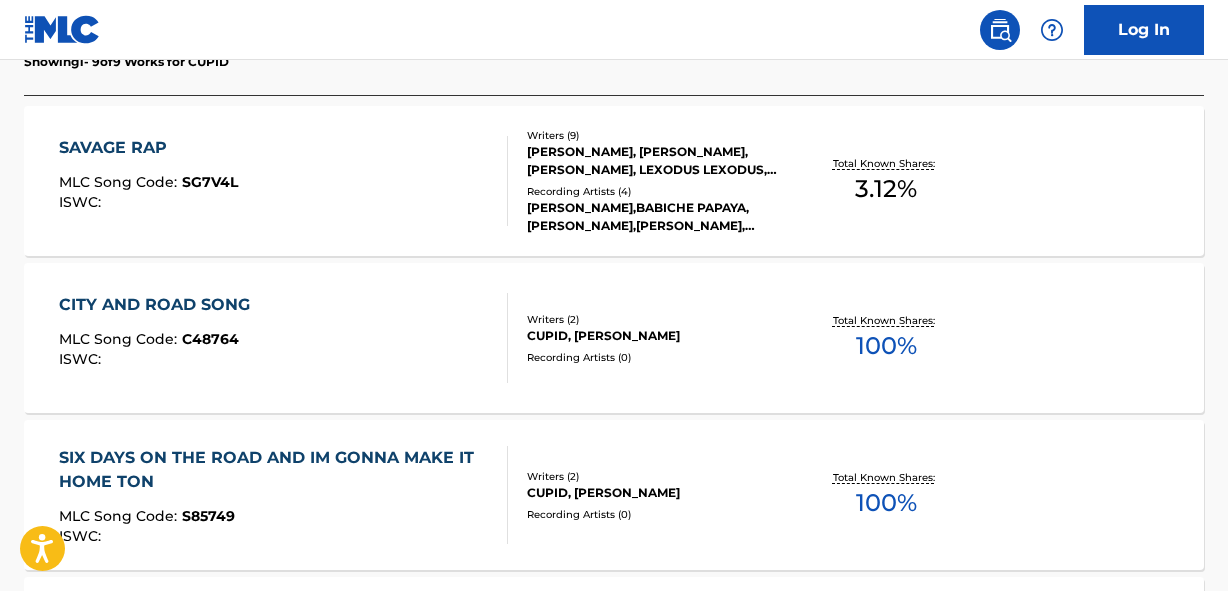 click on "CITY AND ROAD SONG MLC Song Code : C48764 ISWC : Writers ( 2 ) CUPID, EARL Recording Artists ( 0 ) Total Known Shares: 100 %" at bounding box center [614, 338] 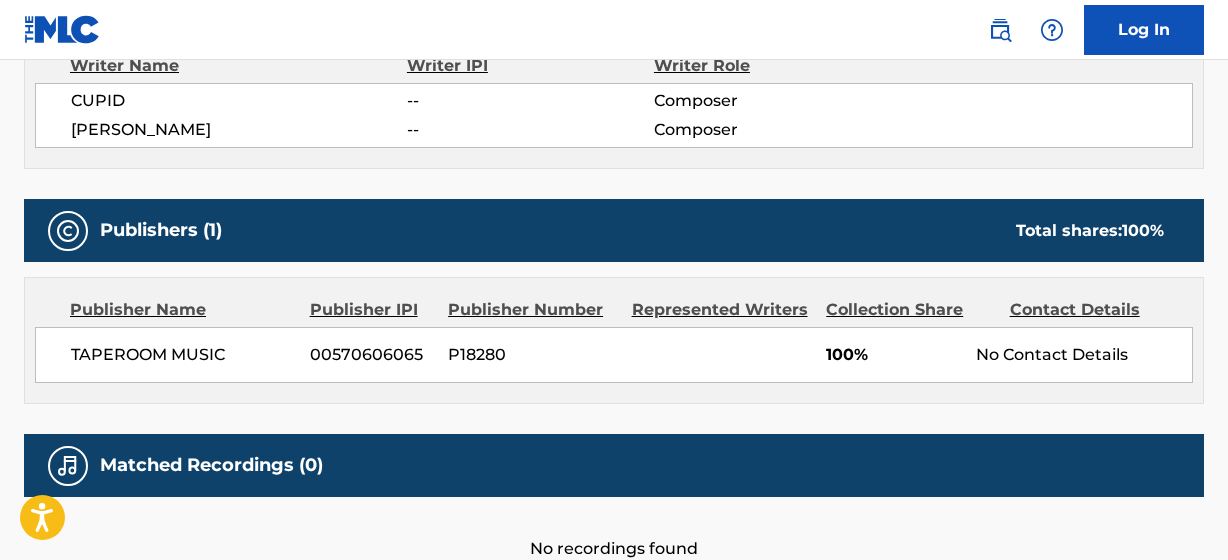 scroll, scrollTop: 813, scrollLeft: 0, axis: vertical 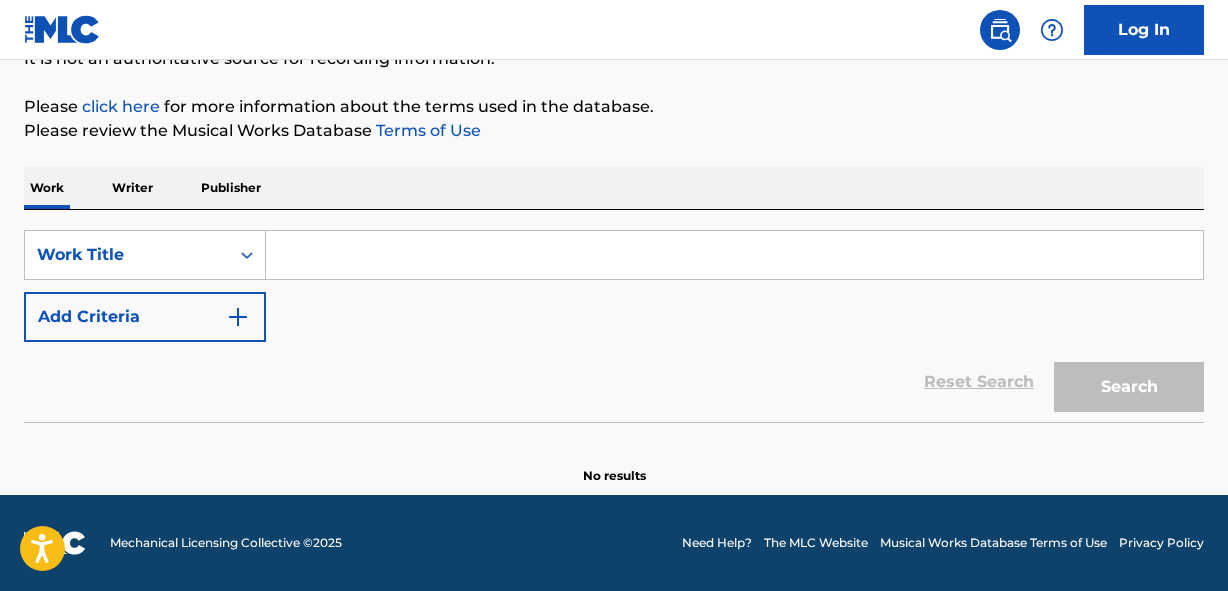 click at bounding box center (734, 255) 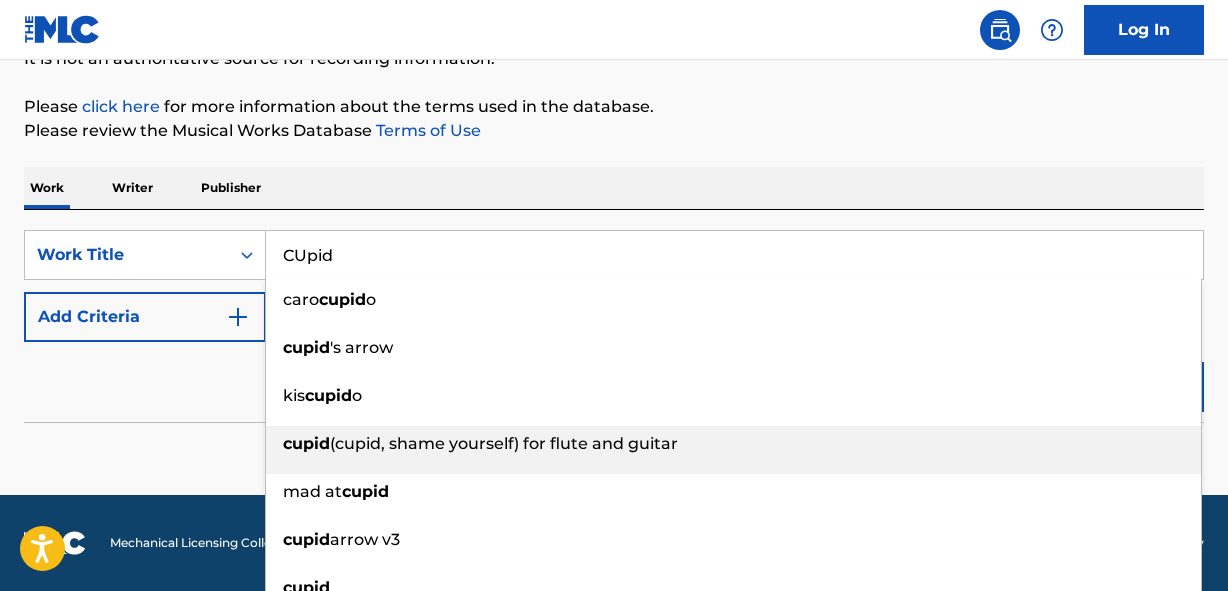 type on "CUpid" 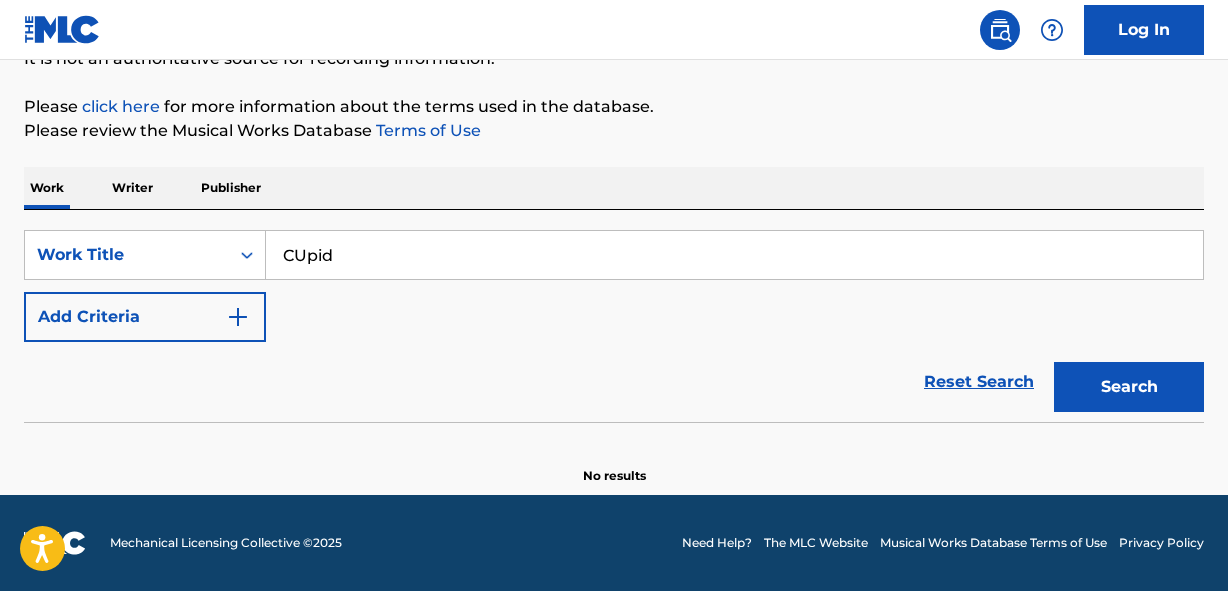 click on "Search" at bounding box center [1129, 387] 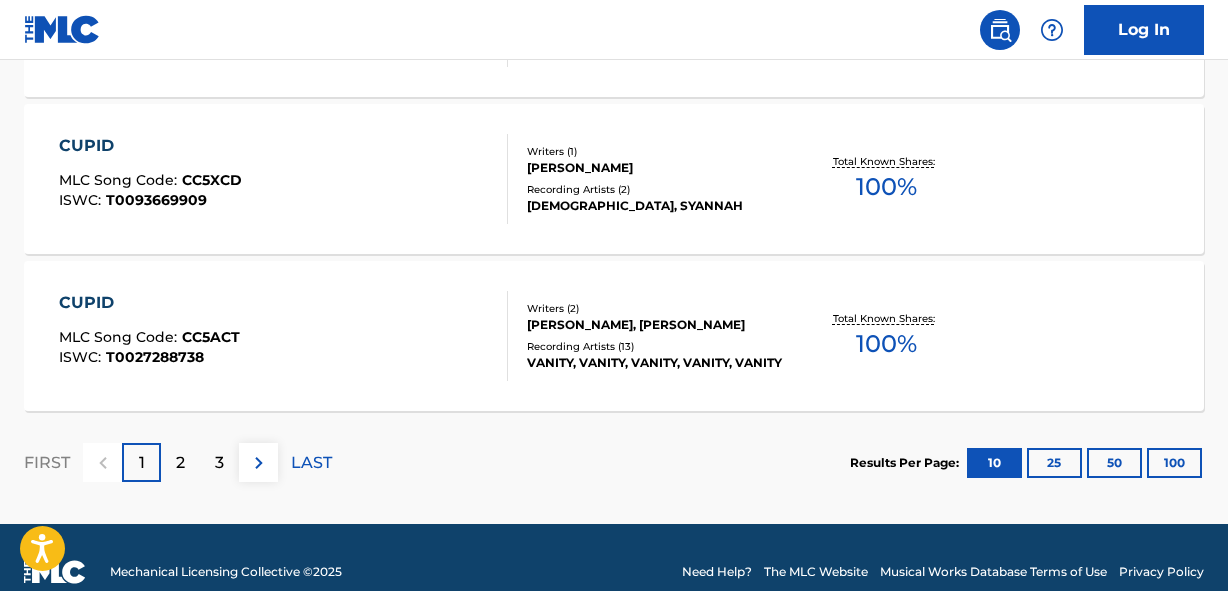 scroll, scrollTop: 1831, scrollLeft: 0, axis: vertical 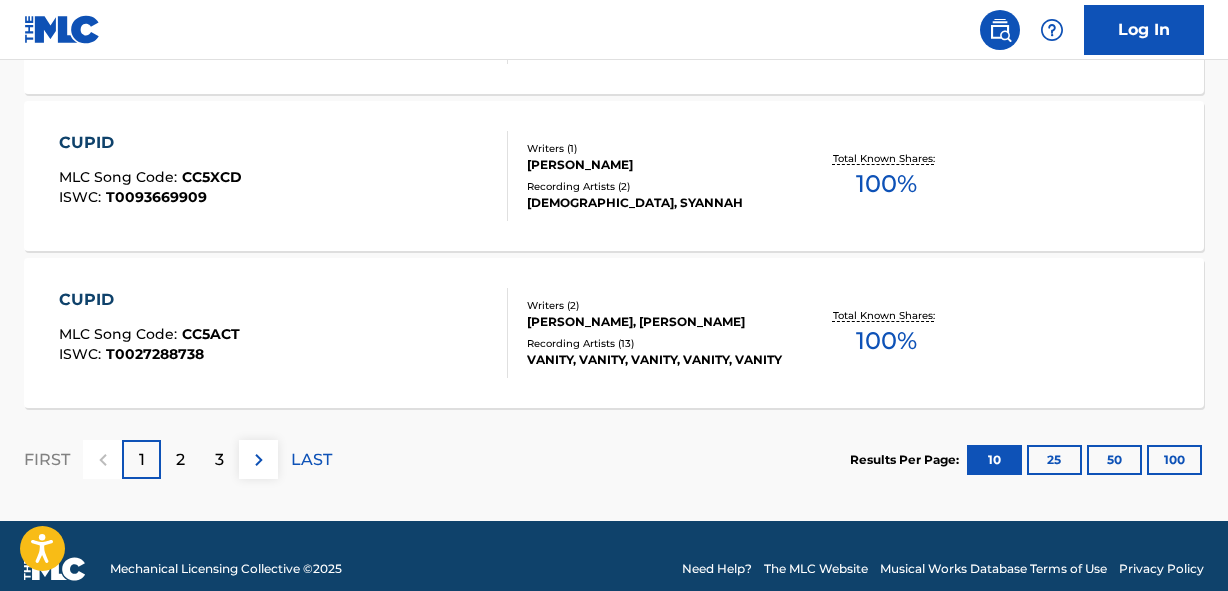 click on "100" at bounding box center (1174, 460) 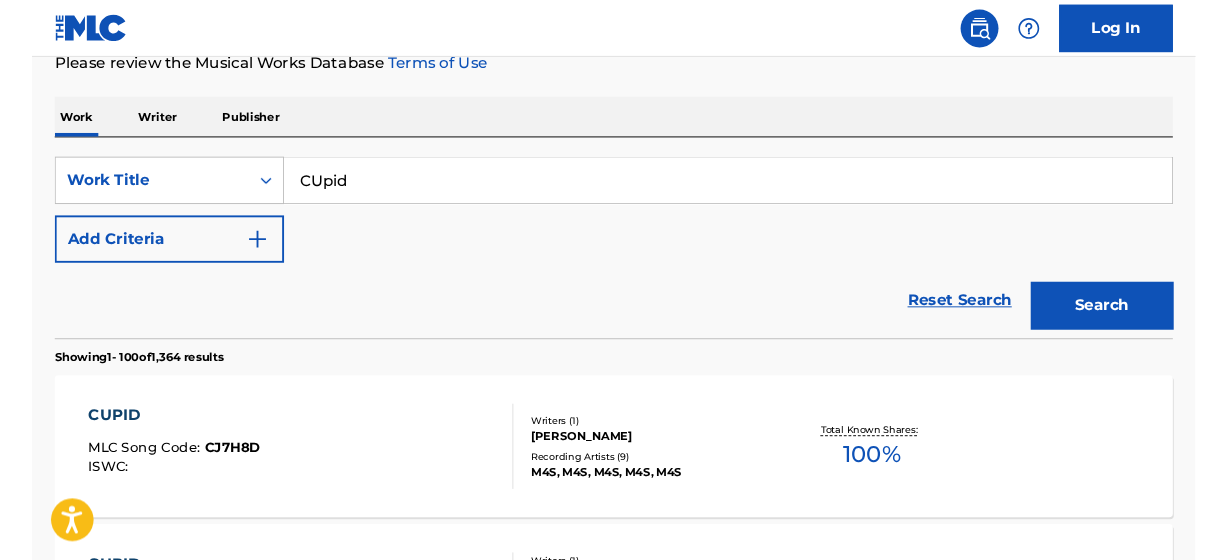 scroll, scrollTop: 5663, scrollLeft: 0, axis: vertical 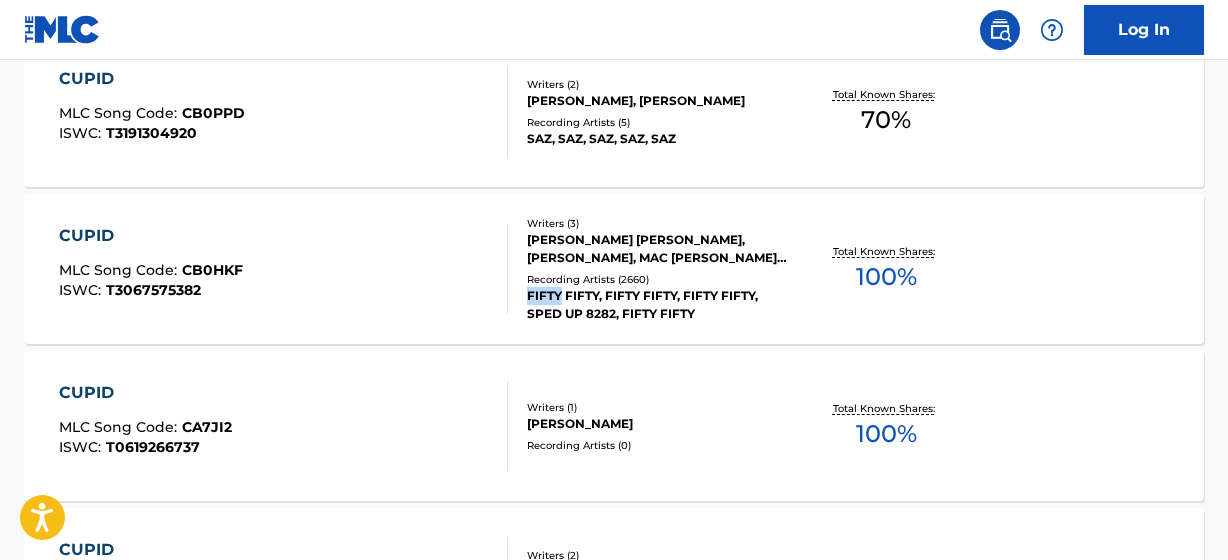 click on "CUPID" at bounding box center [151, 236] 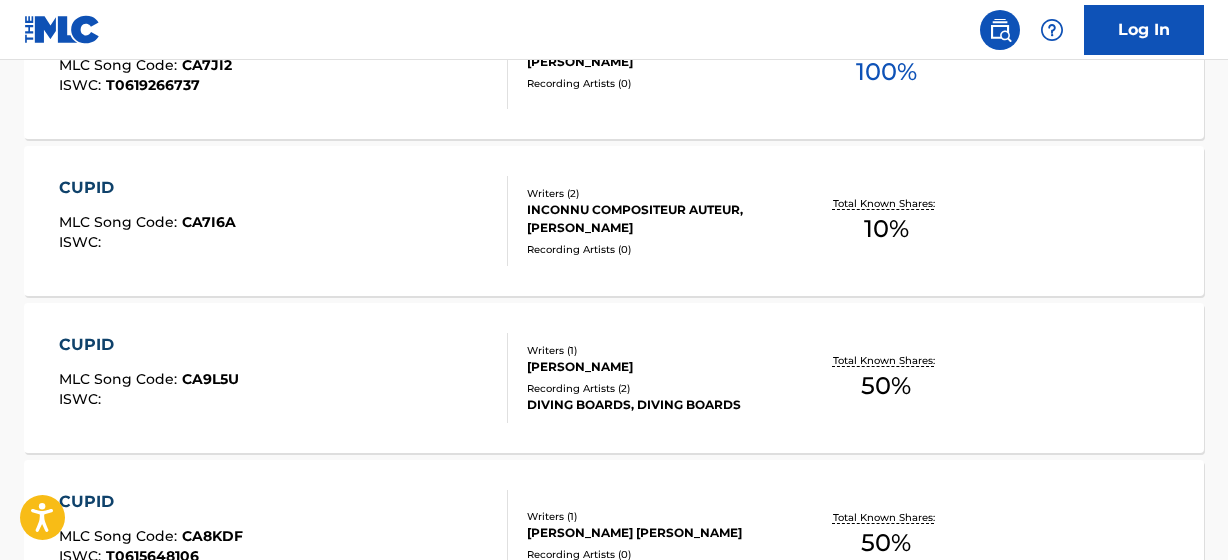 scroll, scrollTop: 5678, scrollLeft: 0, axis: vertical 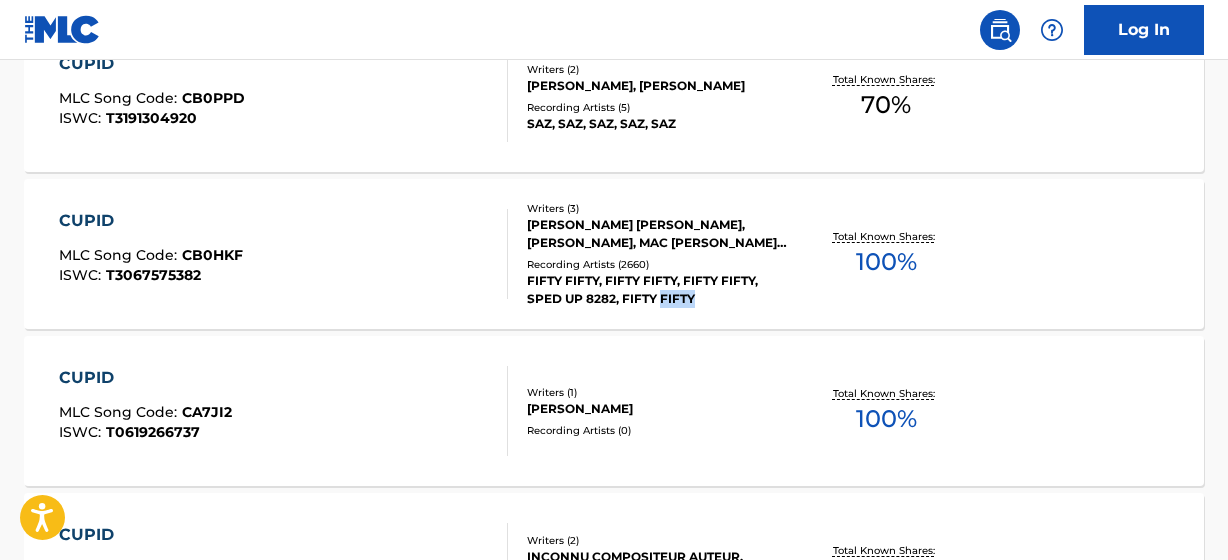click on "CUPID" at bounding box center (151, 221) 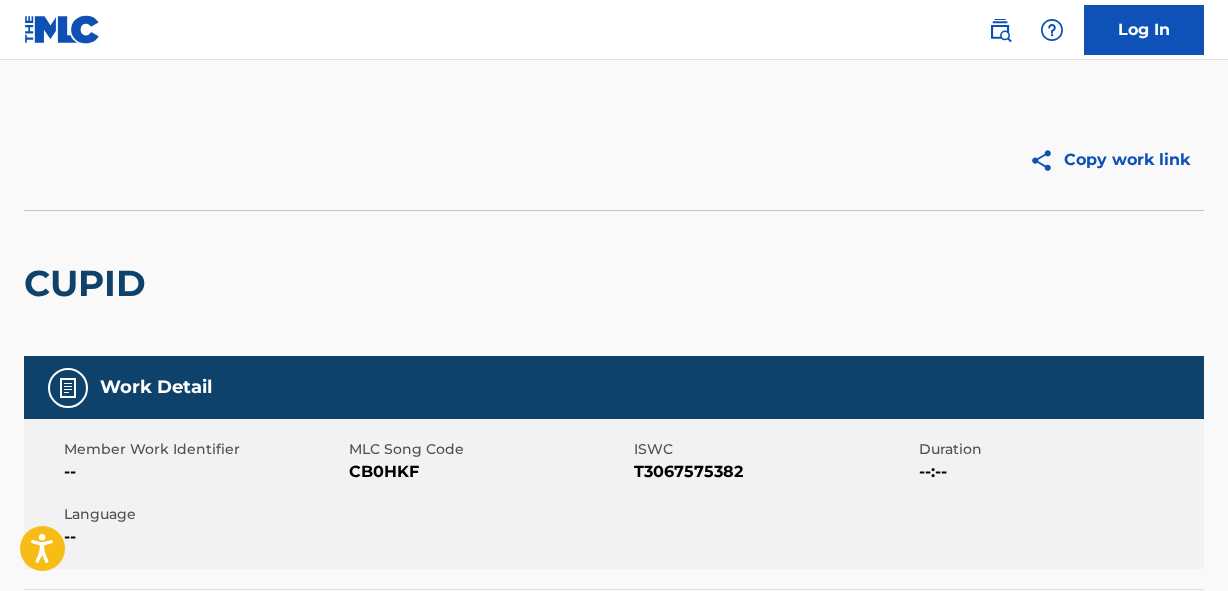 scroll, scrollTop: 0, scrollLeft: 0, axis: both 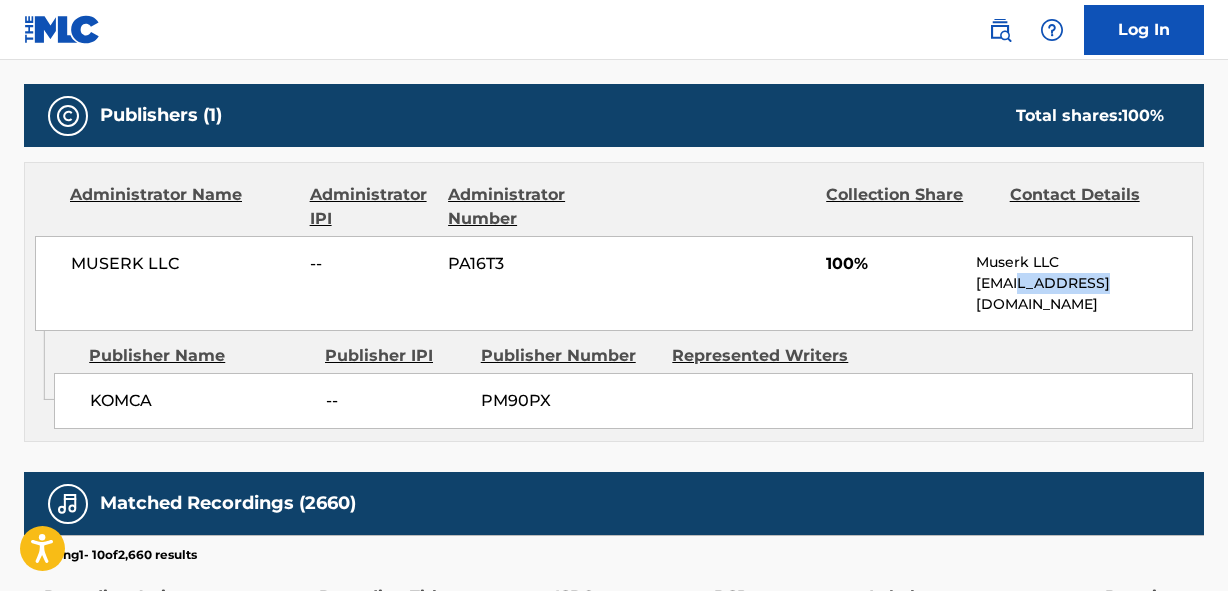 drag, startPoint x: 1109, startPoint y: 284, endPoint x: 1020, endPoint y: 285, distance: 89.005615 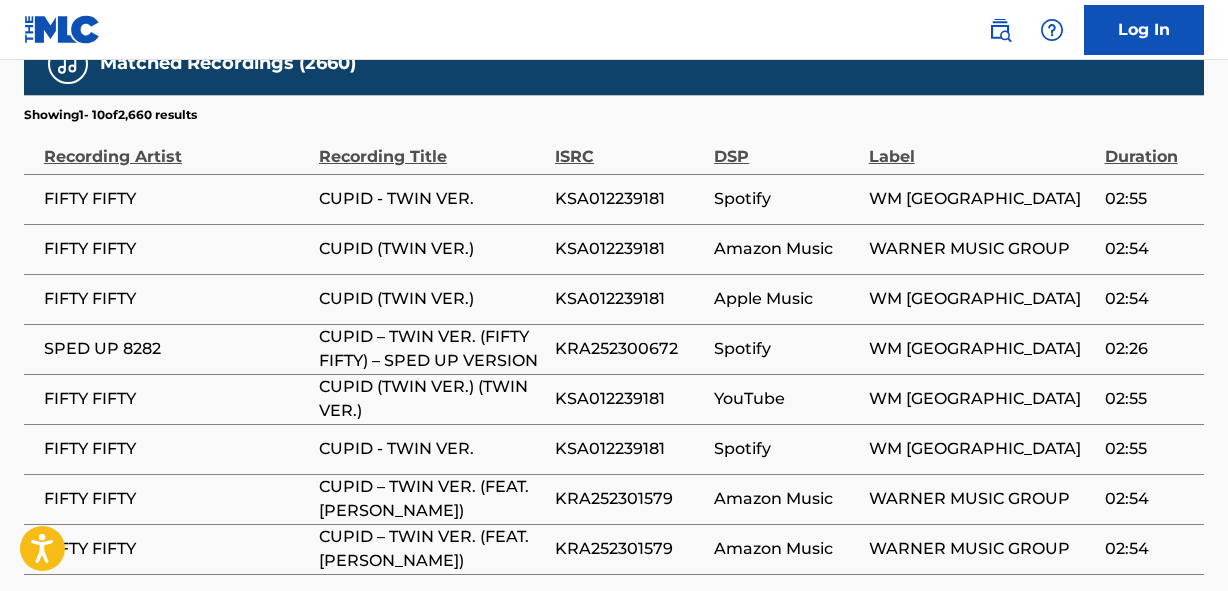 scroll, scrollTop: 1494, scrollLeft: 0, axis: vertical 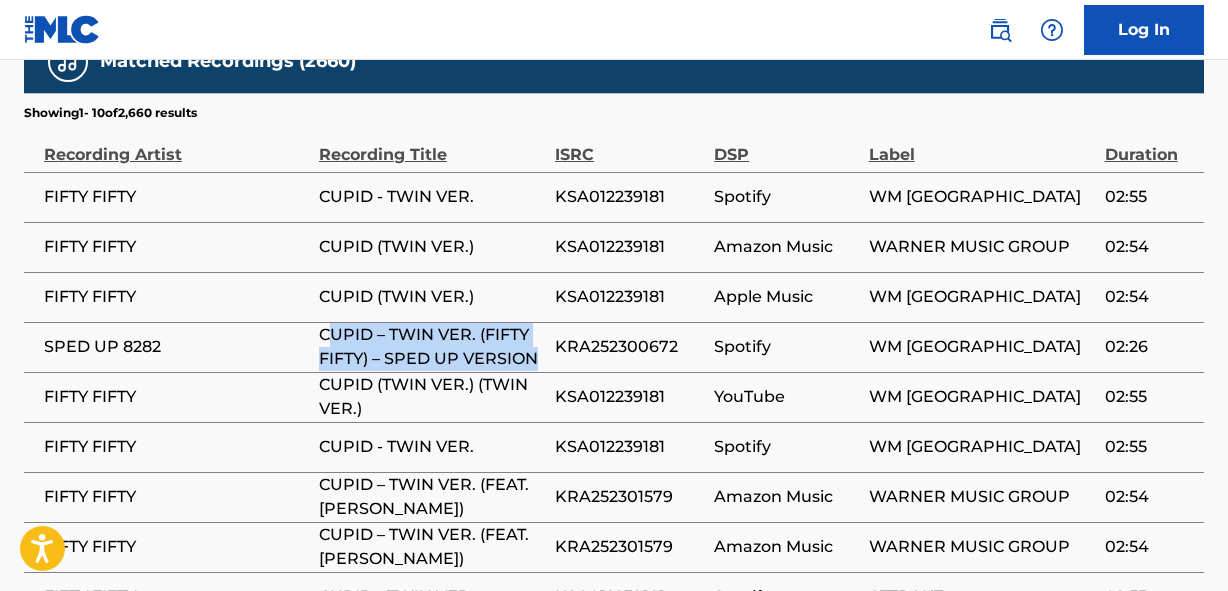 drag, startPoint x: 325, startPoint y: 317, endPoint x: 538, endPoint y: 336, distance: 213.84573 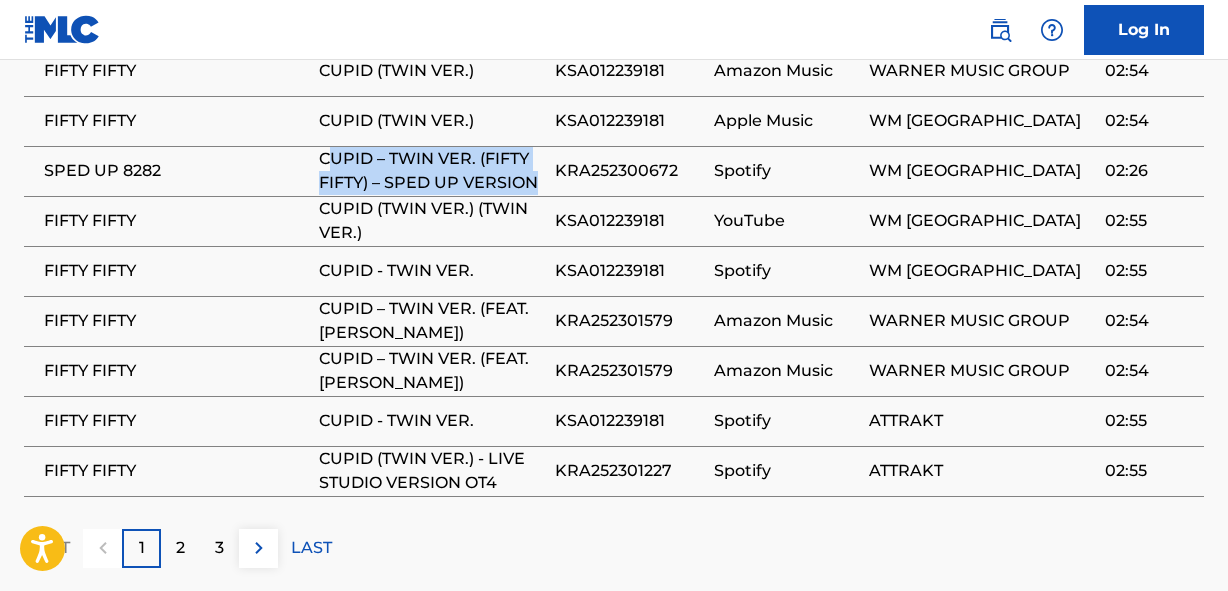 scroll, scrollTop: 1671, scrollLeft: 0, axis: vertical 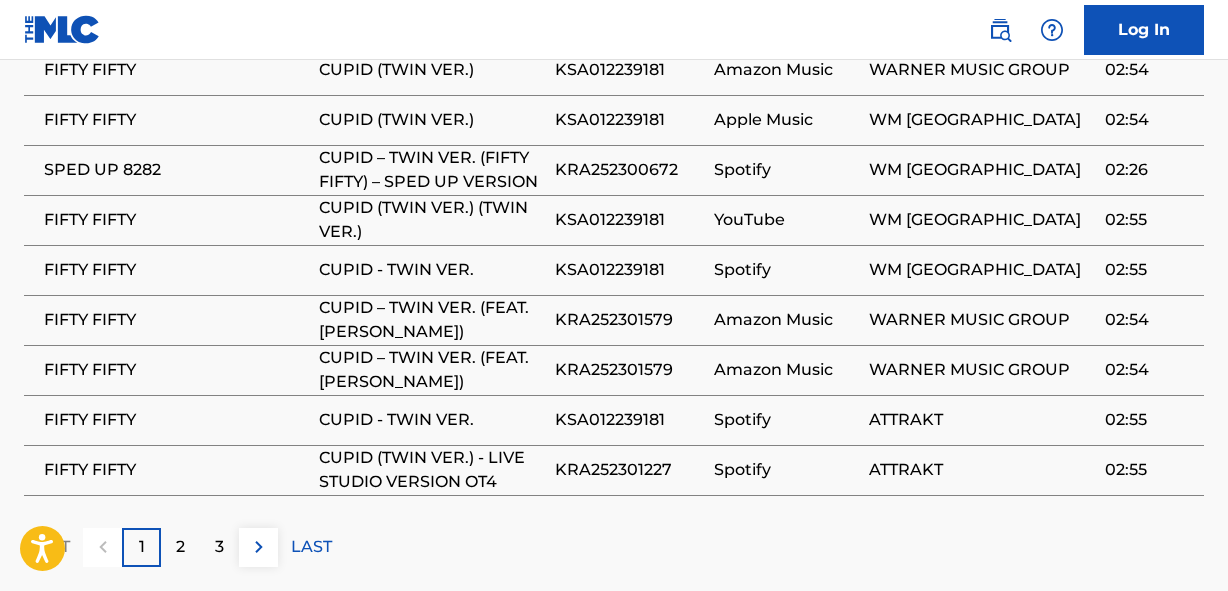 click on "2" at bounding box center (180, 547) 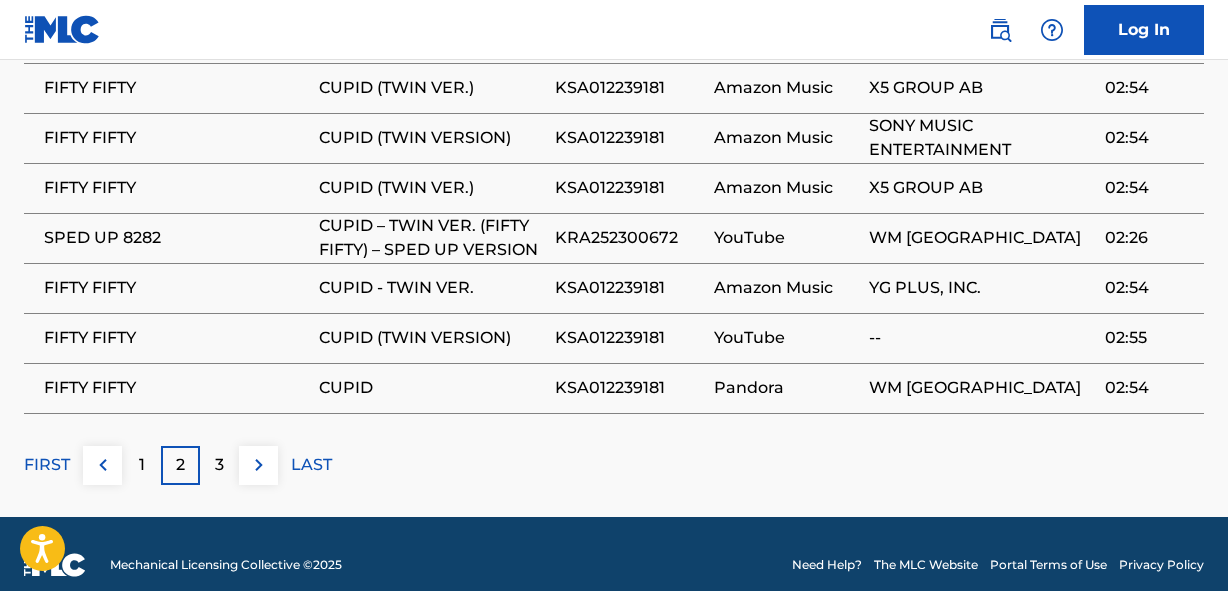 scroll, scrollTop: 1752, scrollLeft: 0, axis: vertical 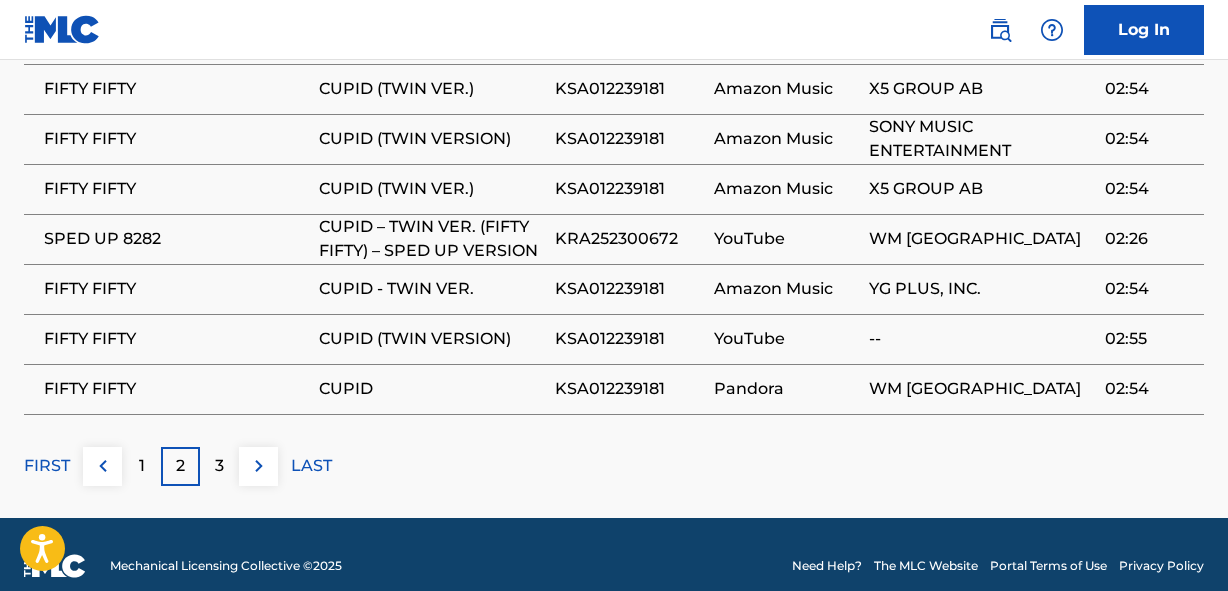 click on "3" at bounding box center [219, 466] 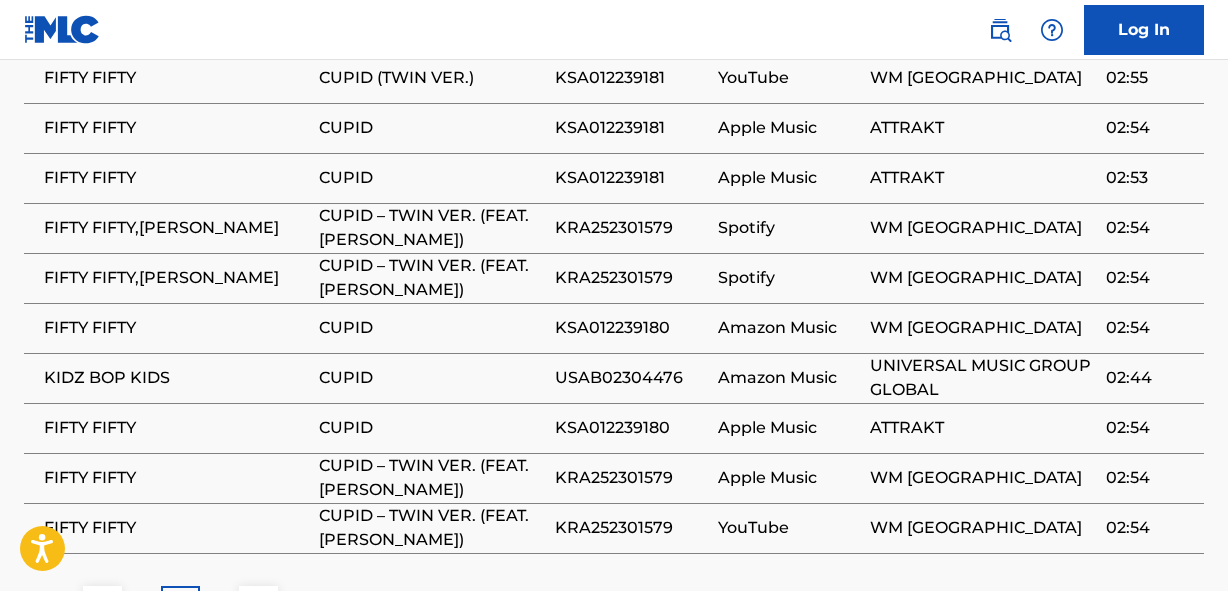 scroll, scrollTop: 1714, scrollLeft: 0, axis: vertical 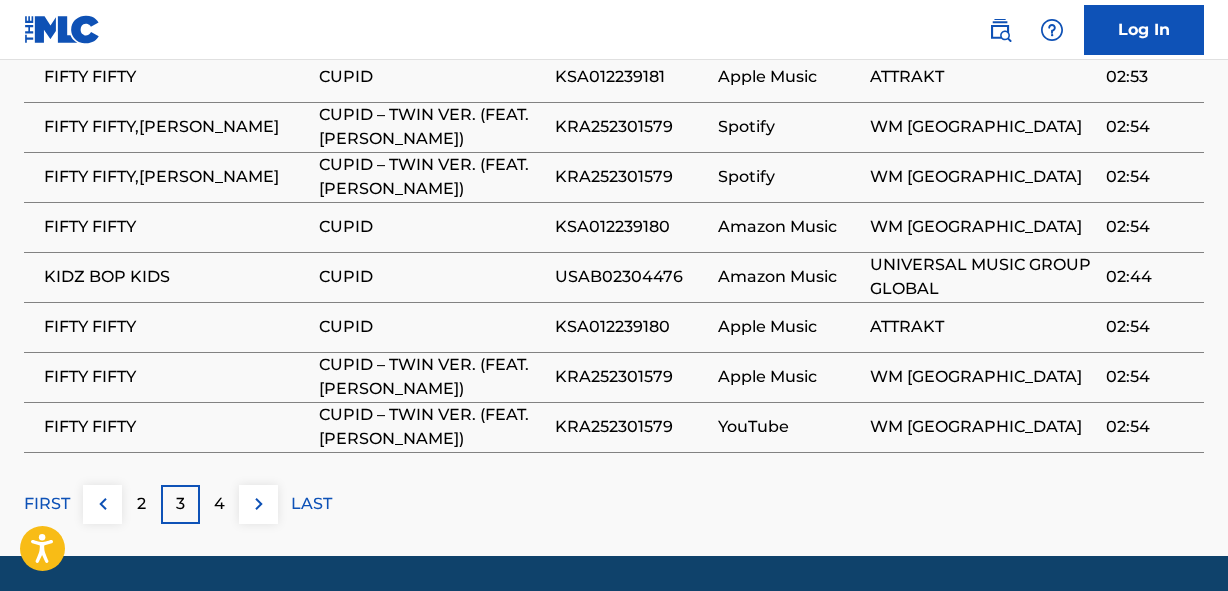drag, startPoint x: 505, startPoint y: 415, endPoint x: 304, endPoint y: 398, distance: 201.71762 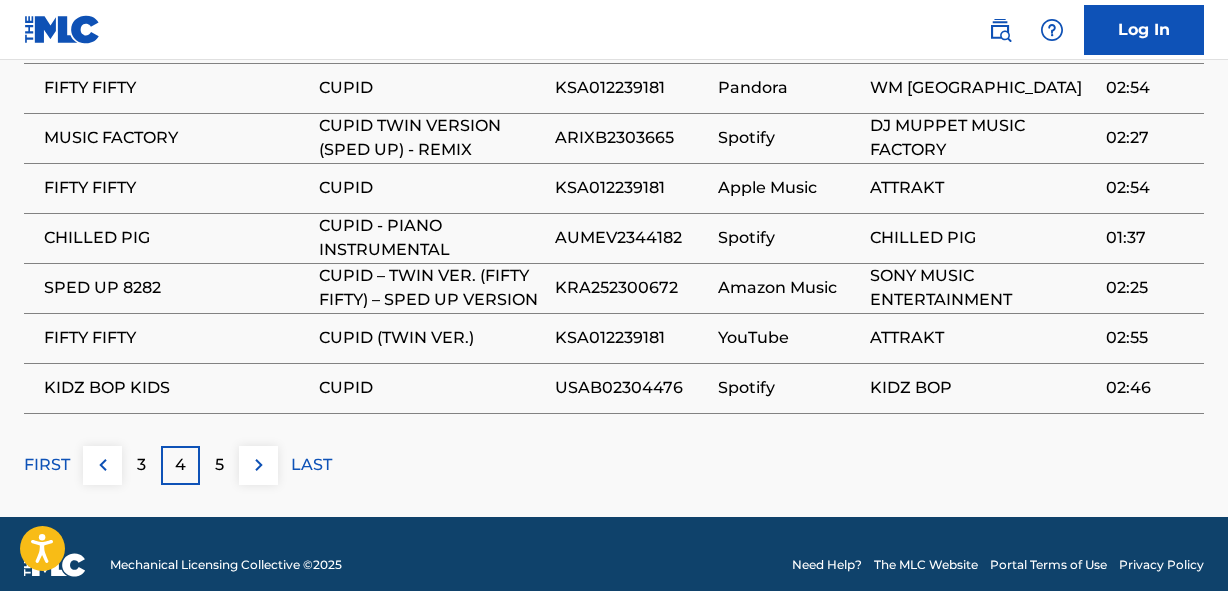 click on "Matched Recordings   (2660) Showing  31  -   40  of  2,660   results   Recording Artist Recording Title ISRC DSP Label Duration FIFTY FIFTY CUPID - TWIN VERSION KSA012239181 Spotify ATTRAKT 02:55 FIFTY FIFTY CUPID KSA012239181 Apple Music ATTRAKT 02:54 FIFTY FIFTY CUPID - TWIN VER. (FIFTY FIFTY) - SPED UP VERSION KRA252300672 Spotify ATTRAKT 02:26 FIFTY FIFTY CUPID KSA012239181 Pandora WM KOREA 02:54 MUSIC FACTORY CUPID TWIN VERSION (SPED UP) - REMIX ARIXB2303665 Spotify DJ MUPPET MUSIC FACTORY 02:27 FIFTY FIFTY CUPID KSA012239181 Apple Music ATTRAKT 02:54 CHILLED PIG CUPID - PIANO INSTRUMENTAL AUMEV2344182 Spotify CHILLED PIG 01:37 SPED UP 8282 CUPID – TWIN VER. (FIFTY FIFTY) – SPED UP VERSION KRA252300672 Amazon Music SONY MUSIC ENTERTAINMENT 02:25 FIFTY FIFTY CUPID (TWIN VER.) KSA012239181 YouTube ATTRAKT 02:55 KIDZ BOP KIDS CUPID USAB02304476 Spotify KIDZ BOP 02:46 FIRST 3 4 5 LAST" at bounding box center [614, 128] 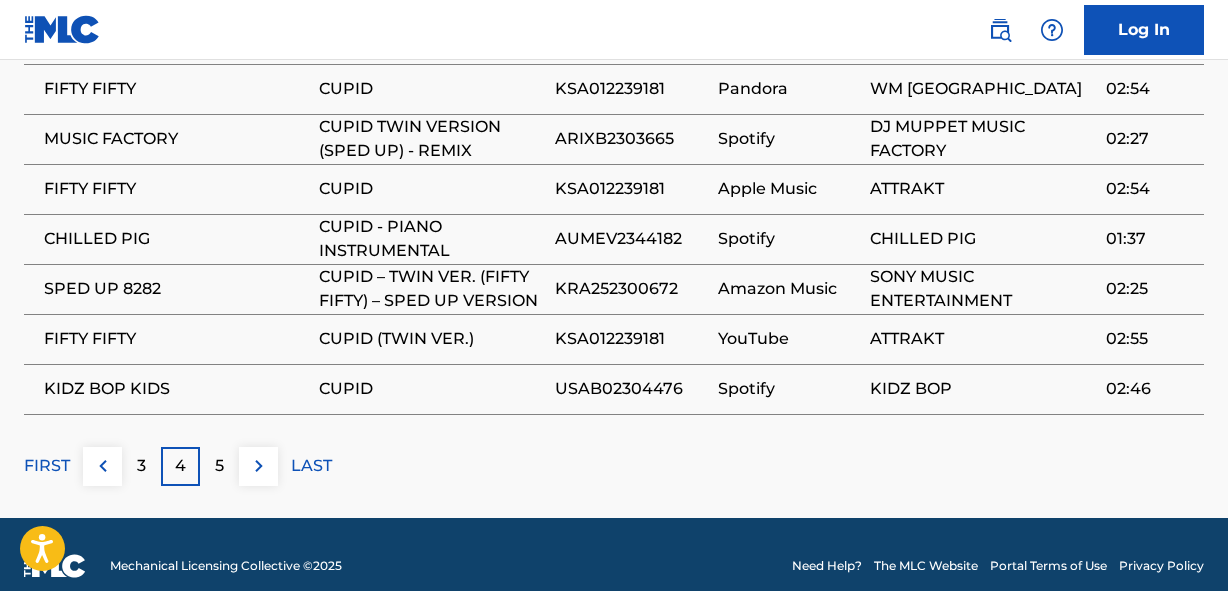 click on "LAST" at bounding box center (311, 466) 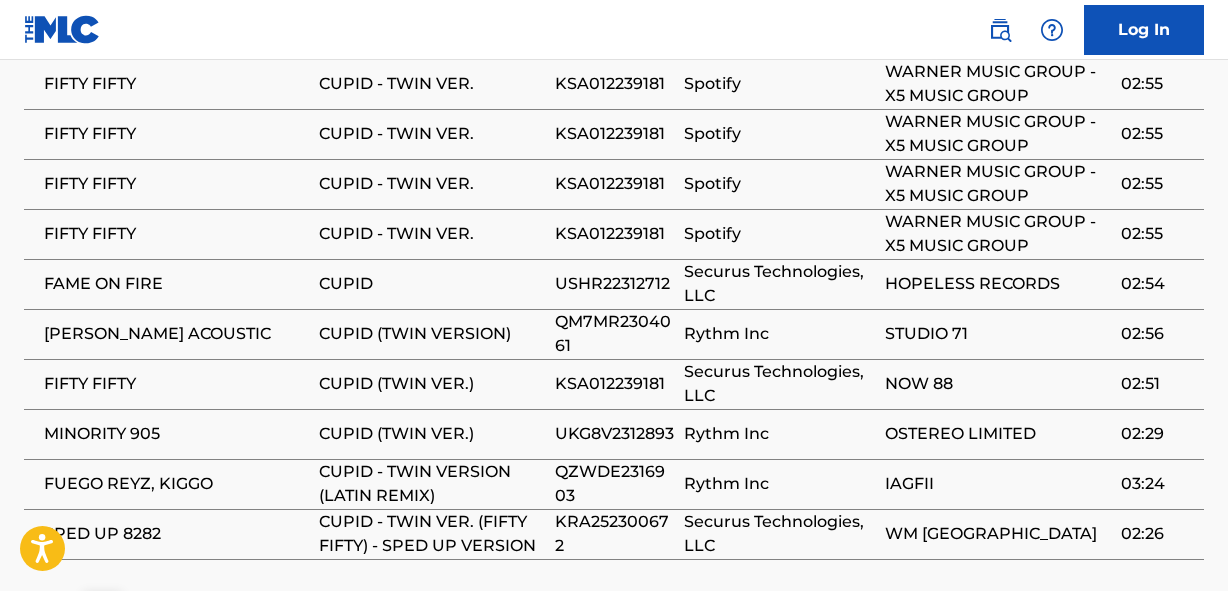 scroll, scrollTop: 1555, scrollLeft: 0, axis: vertical 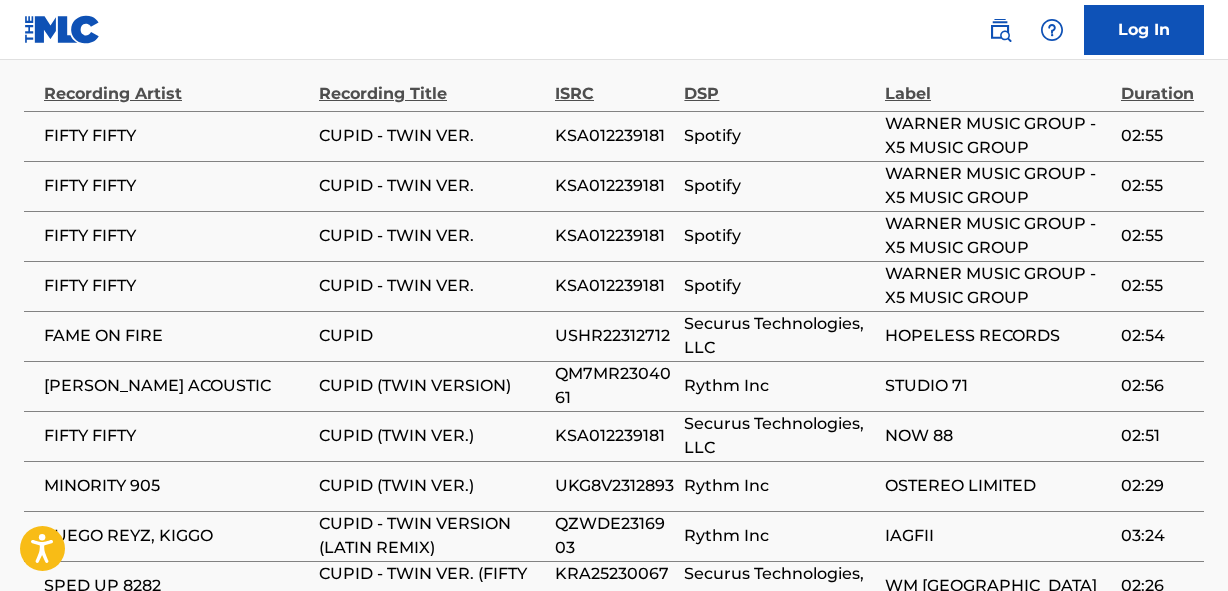 click on "KSA012239181" at bounding box center (614, 286) 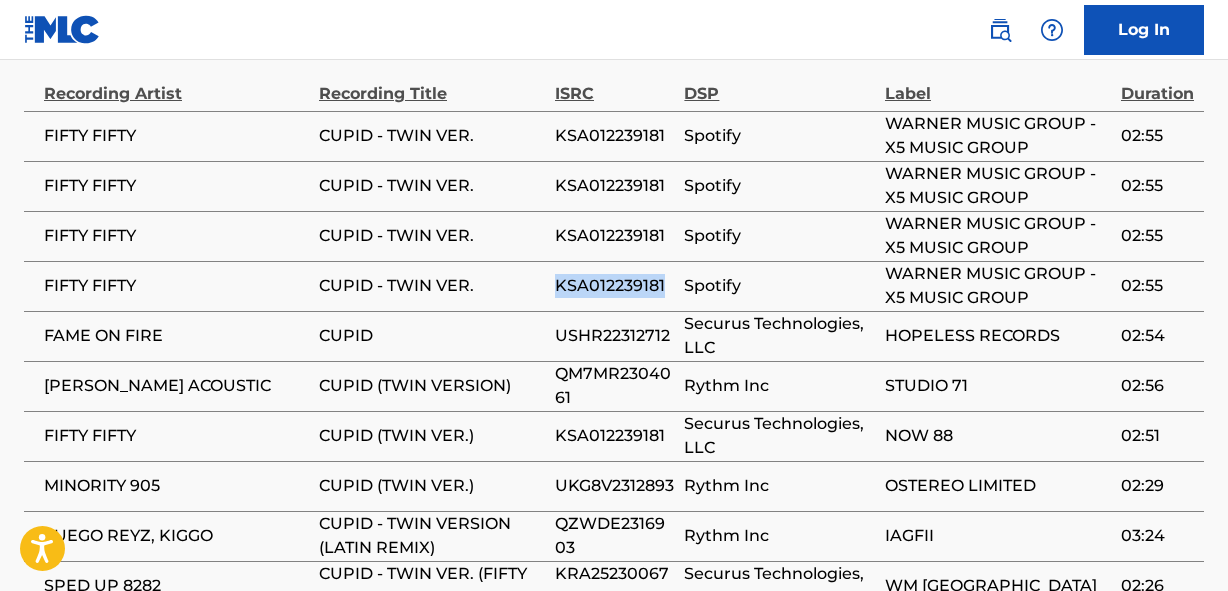 click on "KSA012239181" at bounding box center (614, 286) 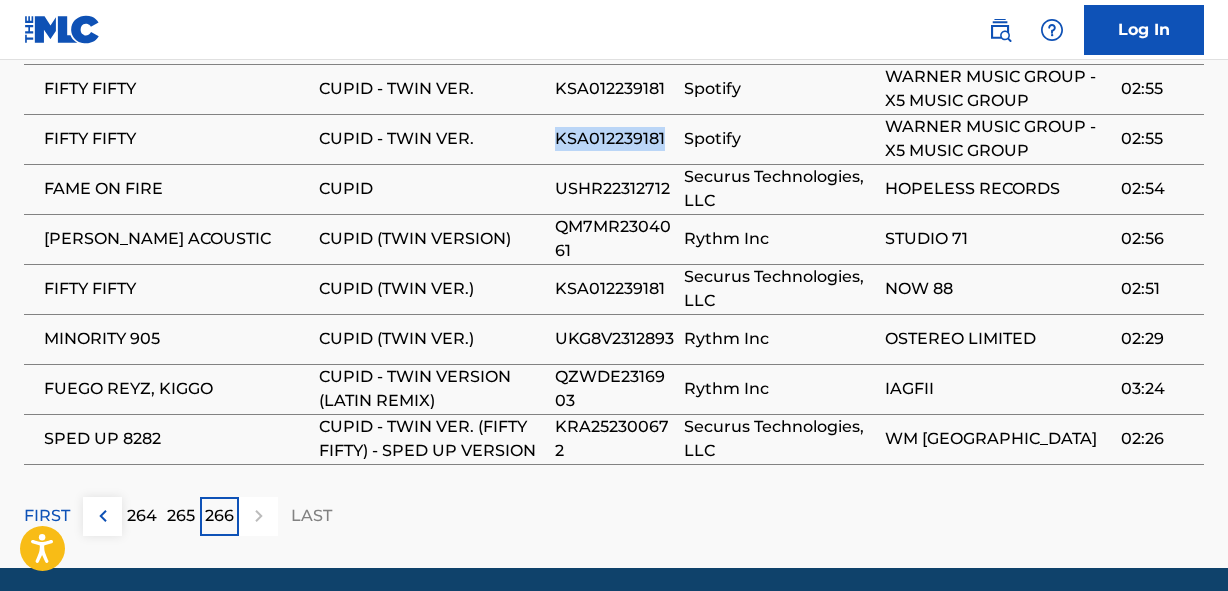 scroll, scrollTop: 1688, scrollLeft: 0, axis: vertical 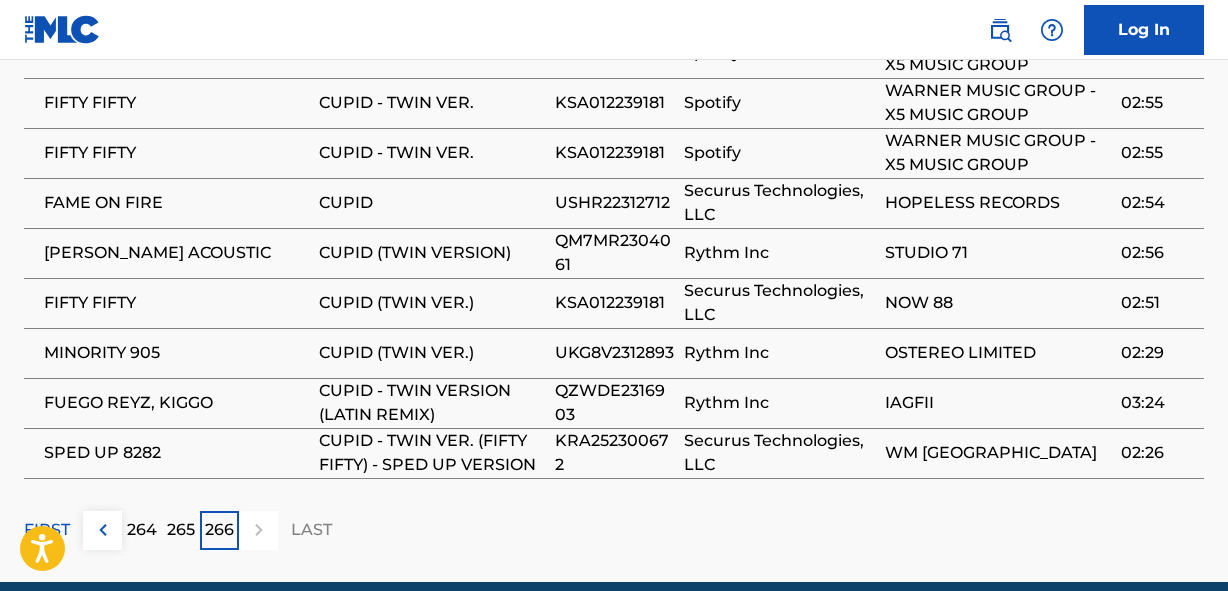 click on "FIRST" at bounding box center (47, 530) 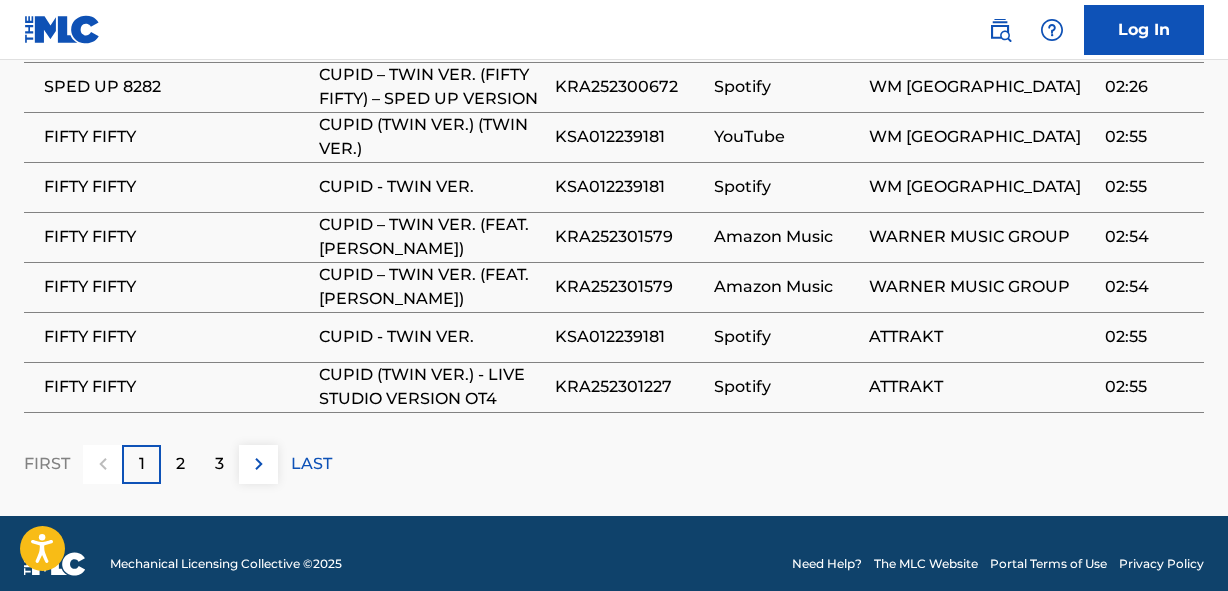 scroll, scrollTop: 1752, scrollLeft: 0, axis: vertical 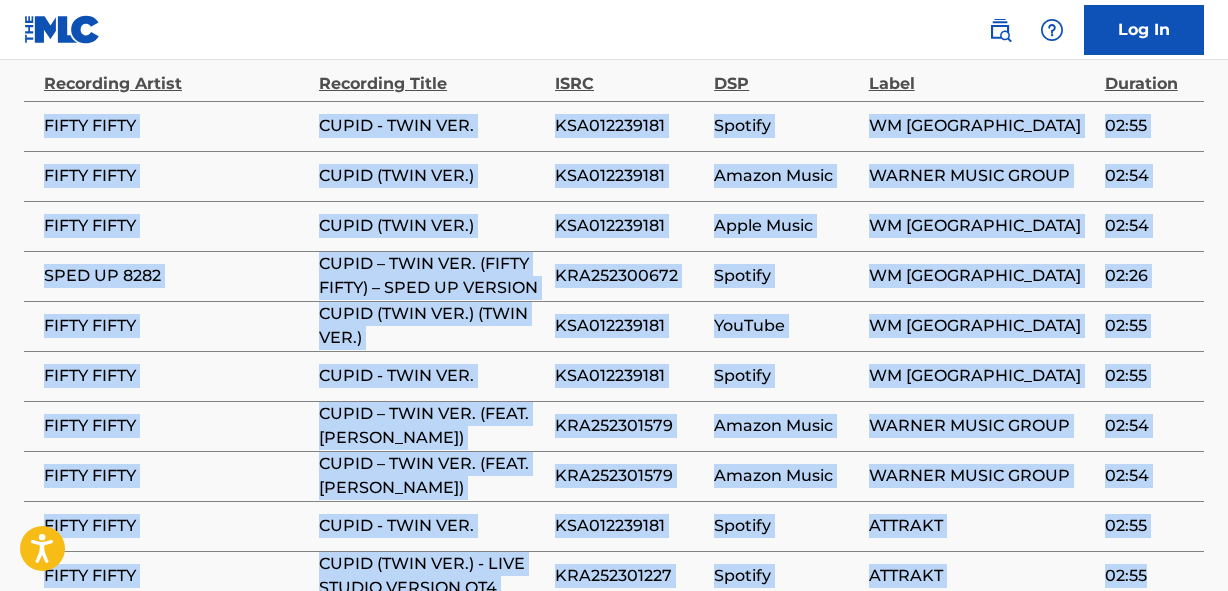 drag, startPoint x: 1148, startPoint y: 365, endPoint x: 45, endPoint y: 96, distance: 1135.3281 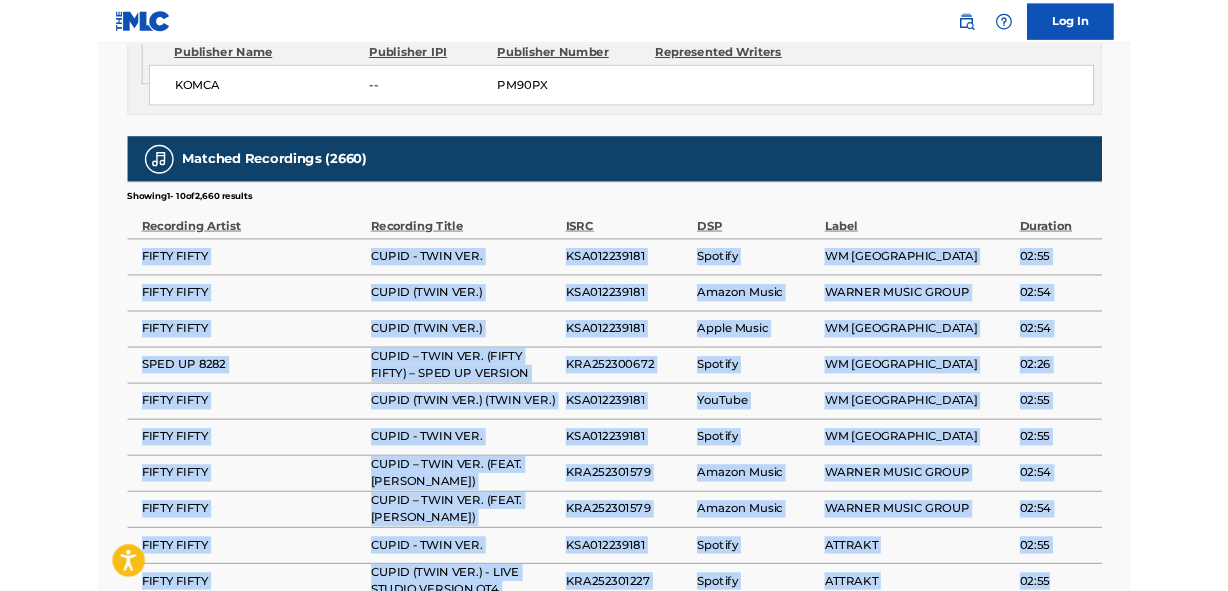scroll, scrollTop: 1346, scrollLeft: 0, axis: vertical 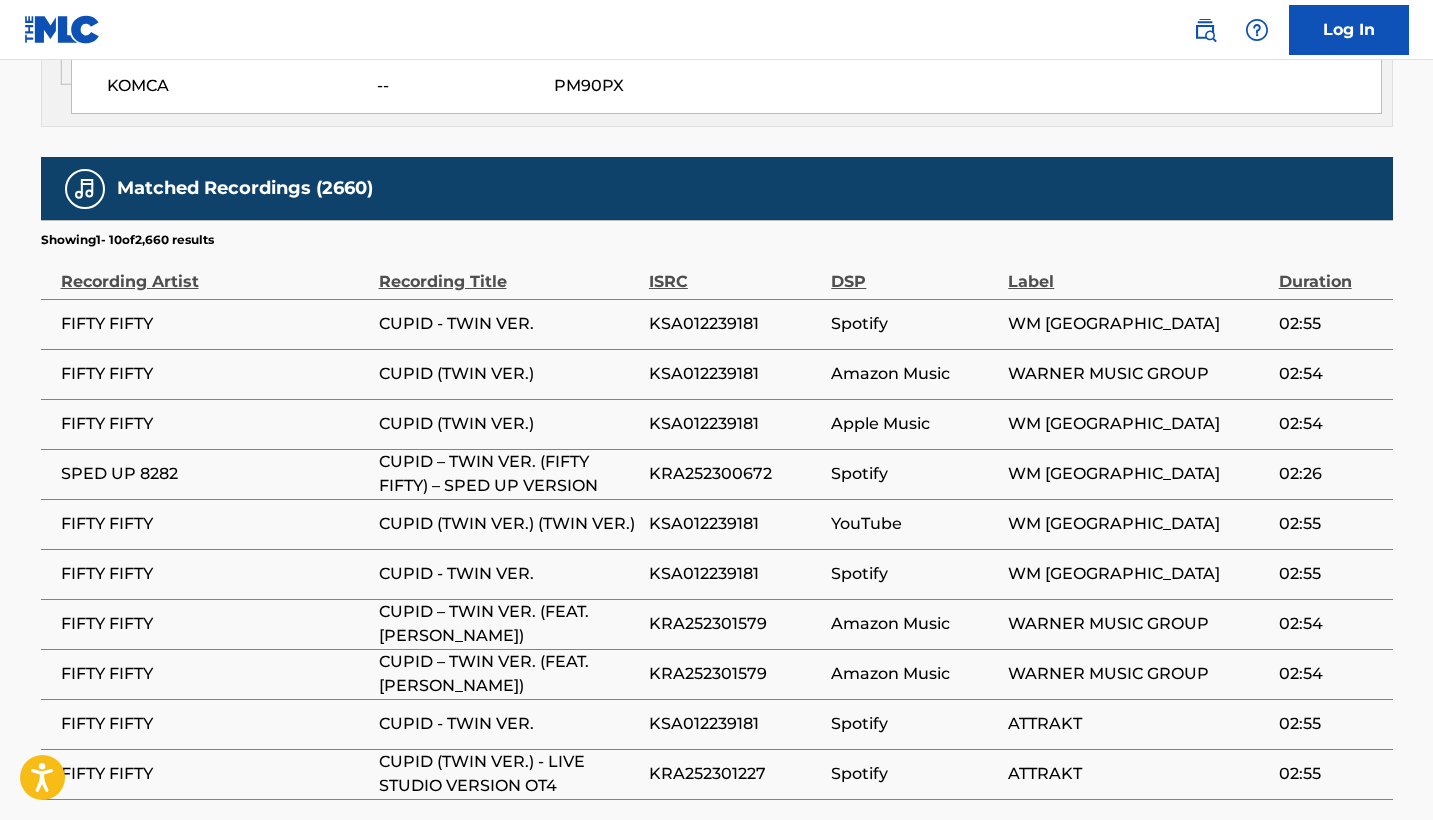 click on "ISRC" at bounding box center (735, 271) 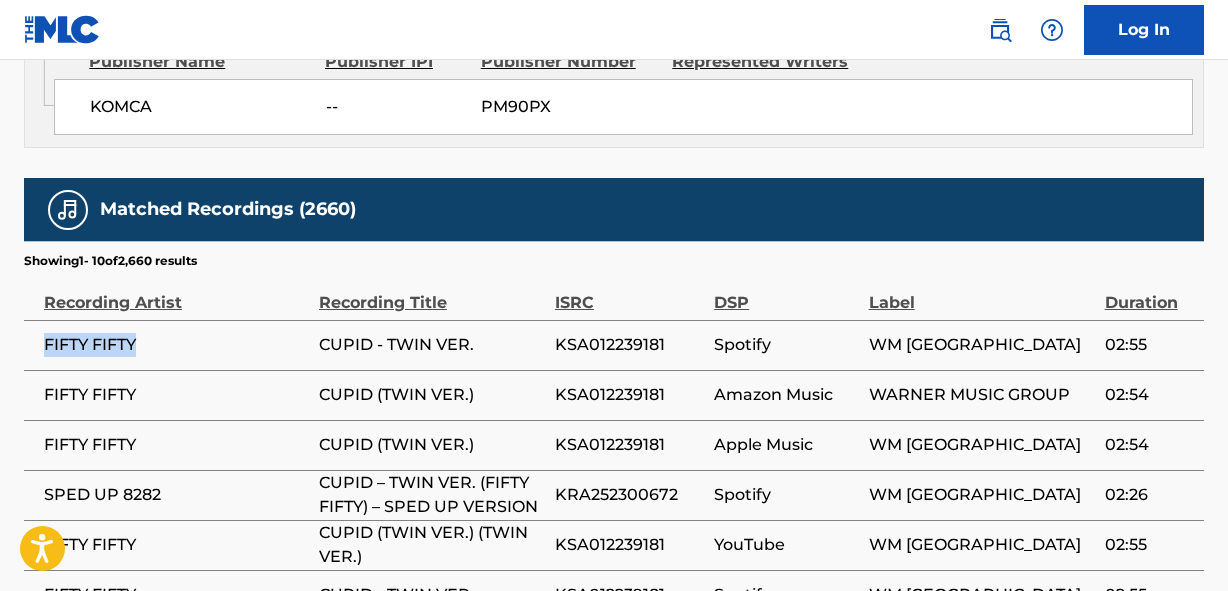 drag, startPoint x: 139, startPoint y: 320, endPoint x: 45, endPoint y: 320, distance: 94 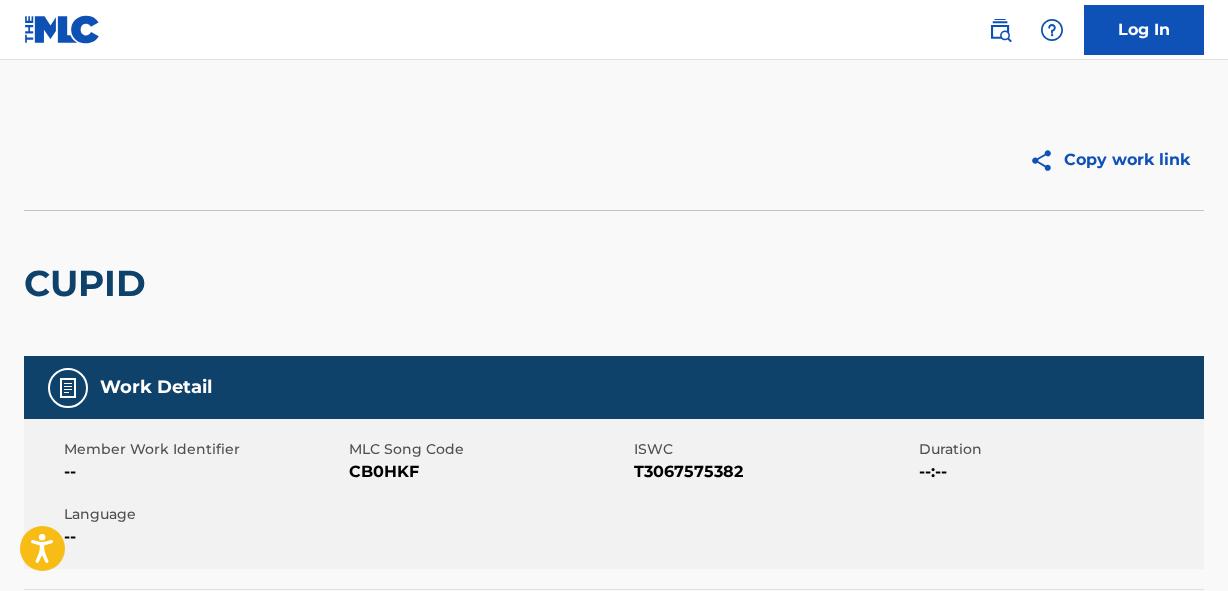 scroll, scrollTop: 0, scrollLeft: 0, axis: both 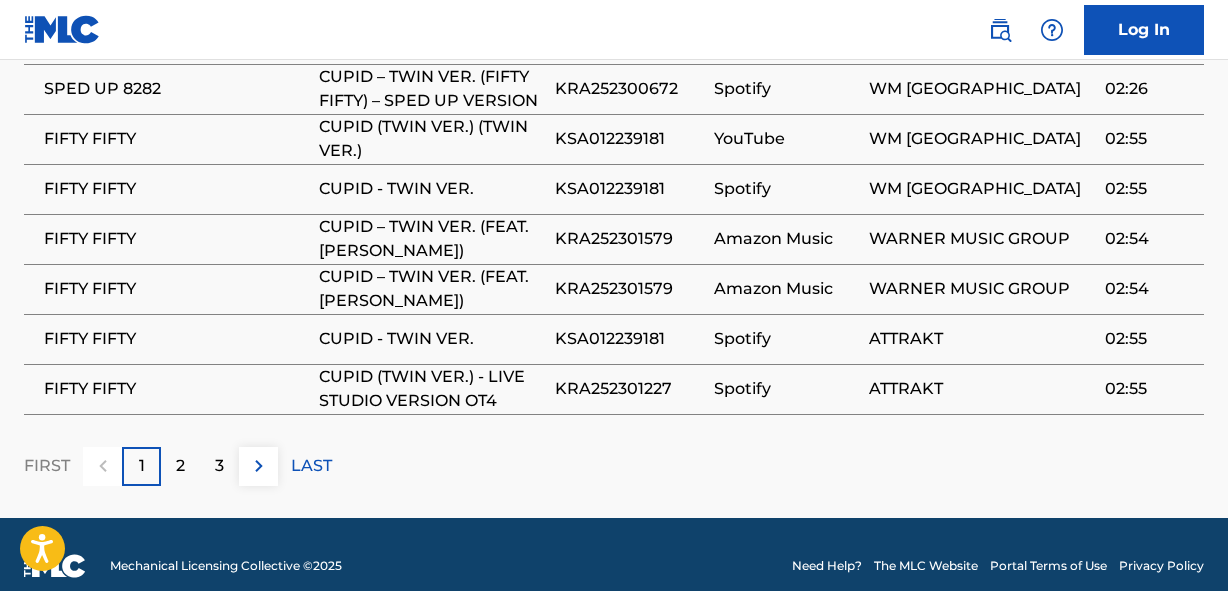 click on "FIRST 1 2 3 LAST" at bounding box center (614, 466) 